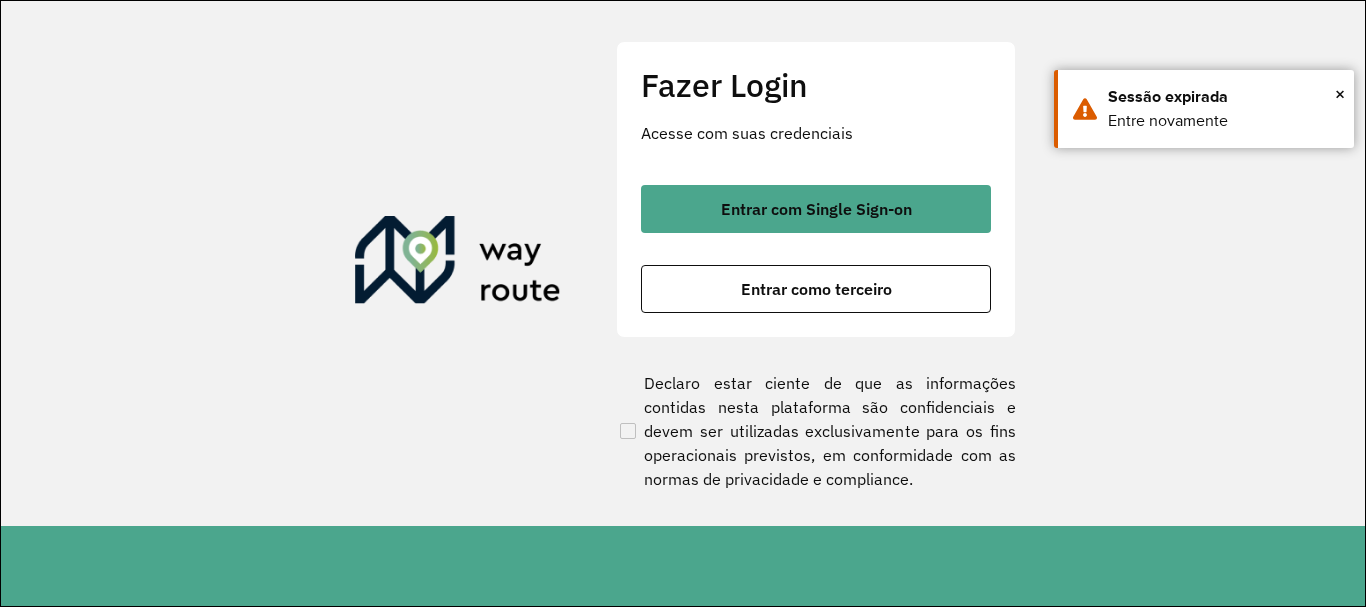 scroll, scrollTop: 0, scrollLeft: 0, axis: both 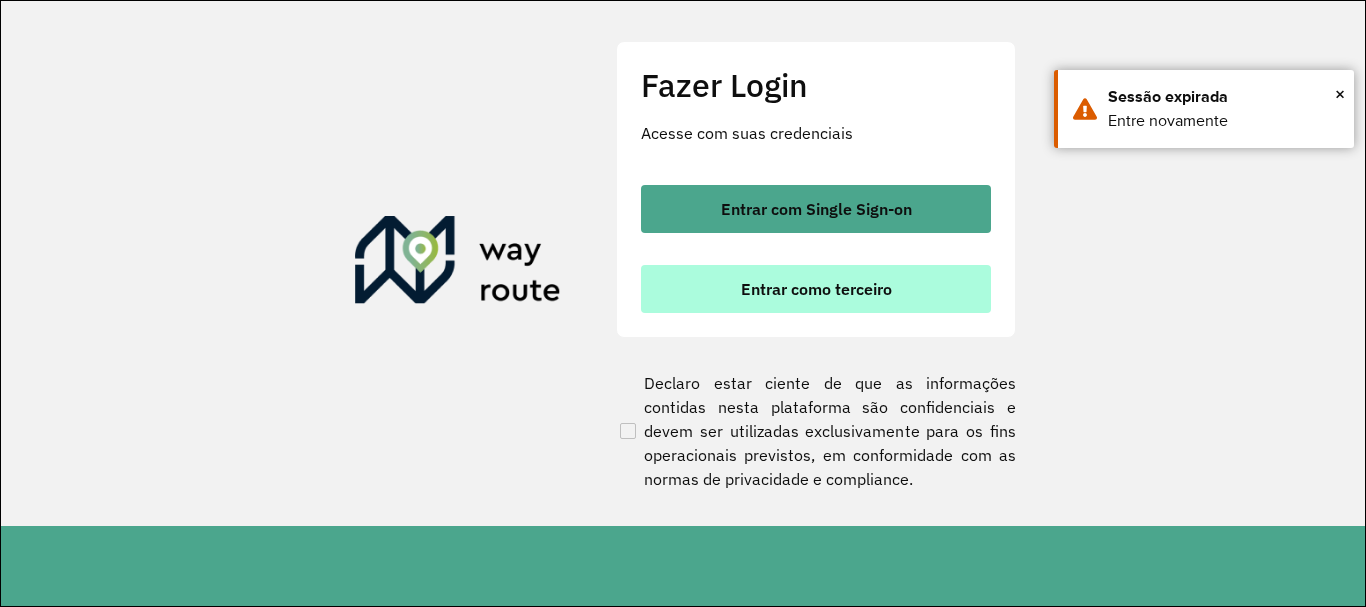 click on "Entrar como terceiro" at bounding box center (816, 289) 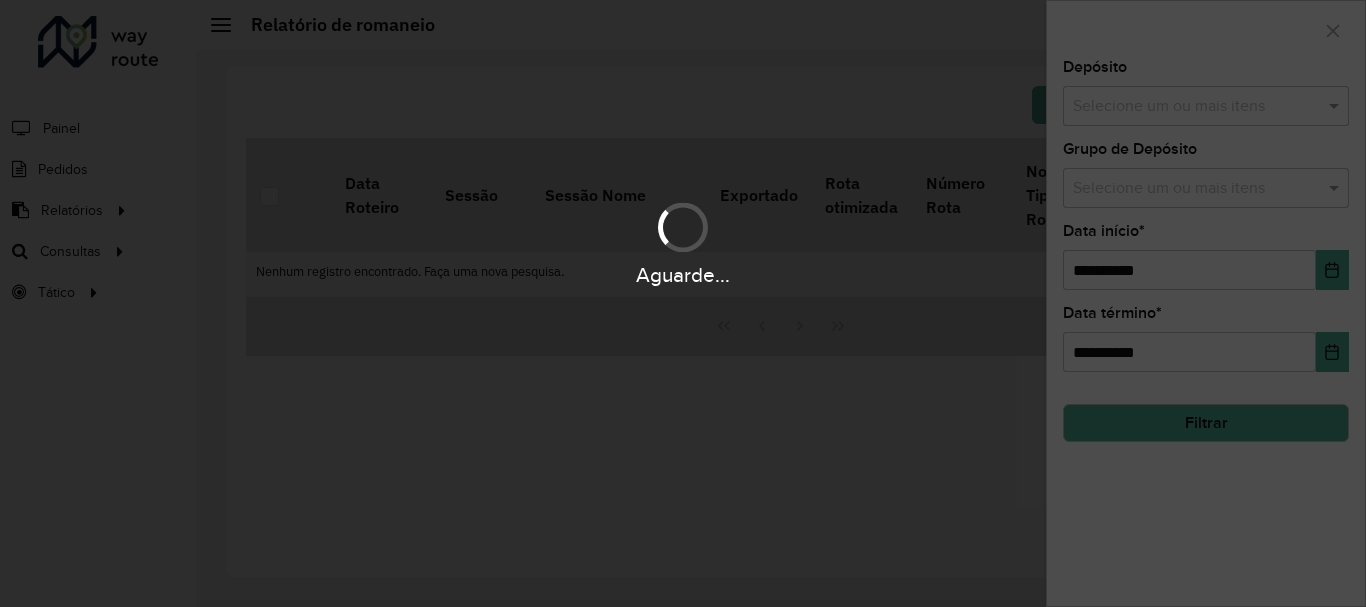 scroll, scrollTop: 0, scrollLeft: 0, axis: both 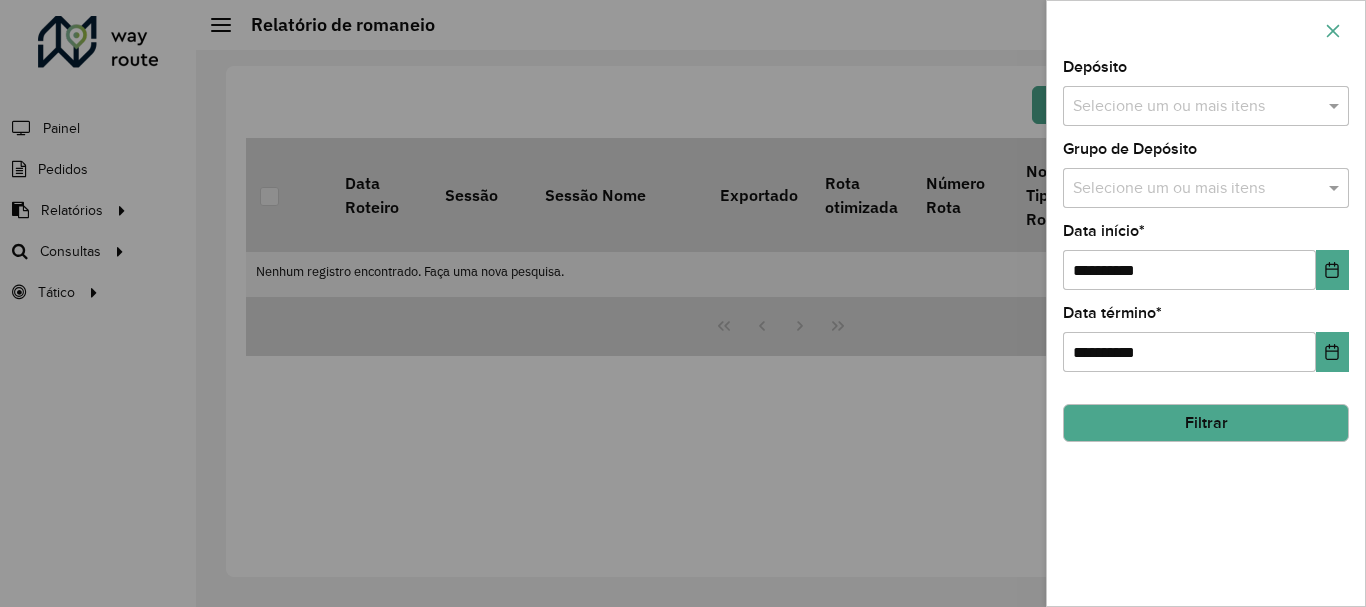 click 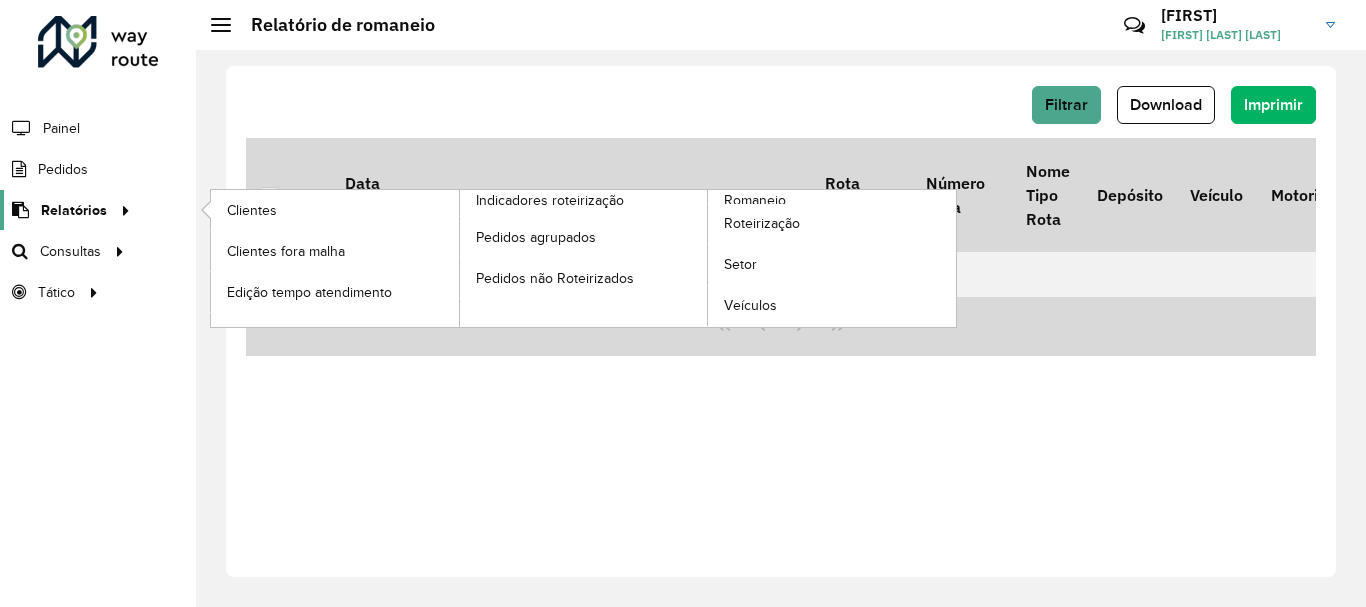 click on "Relatórios" 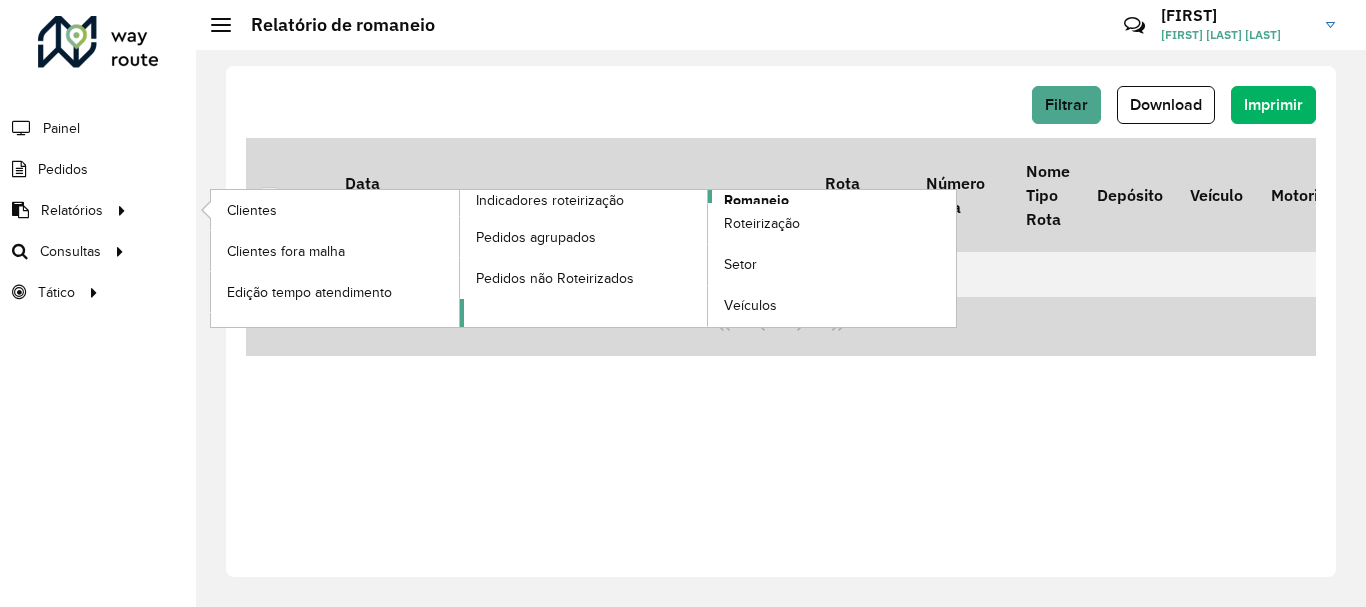 click on "Romaneio" 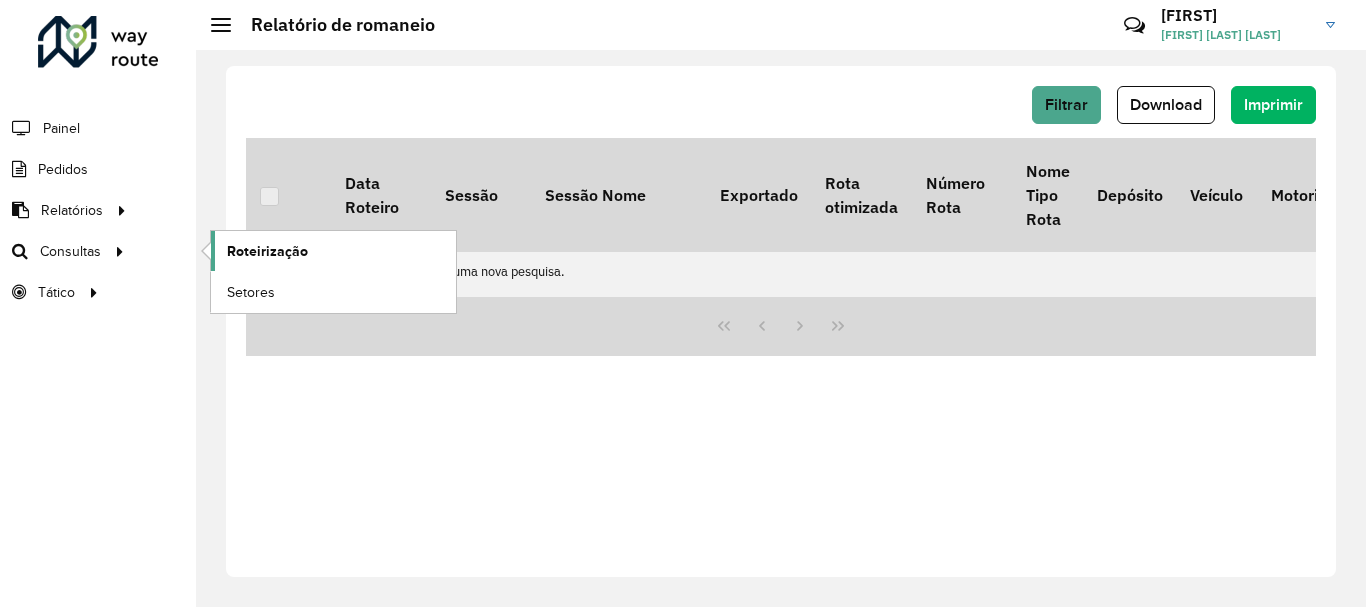 click on "Roteirização" 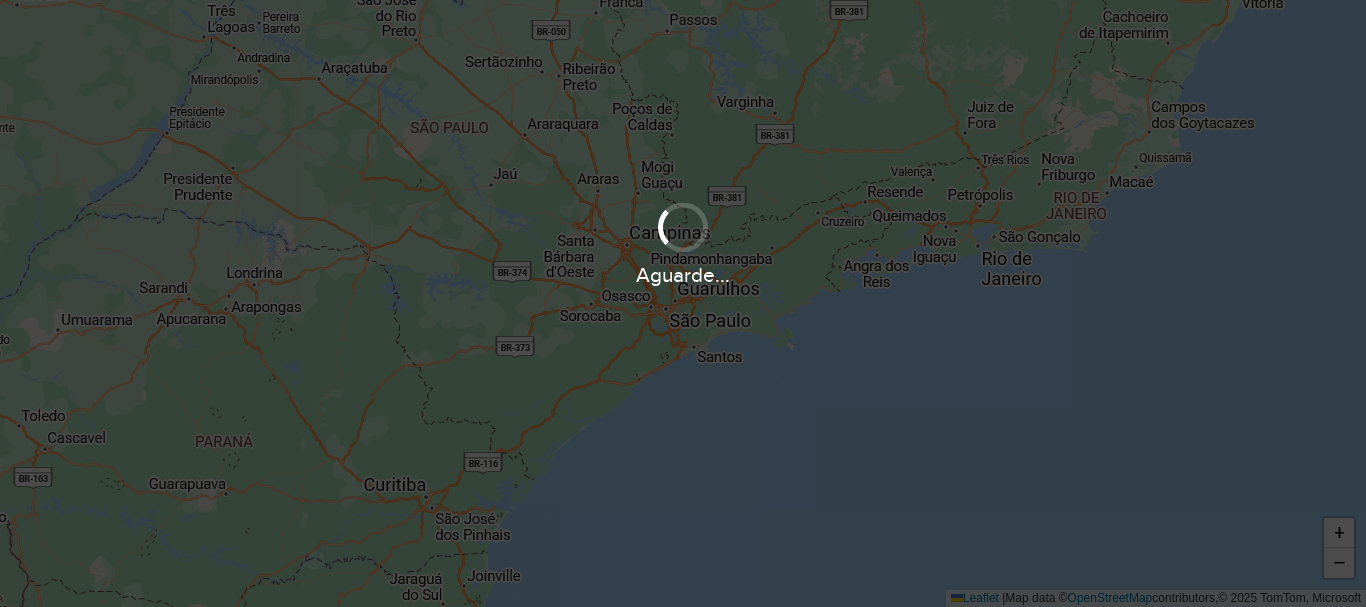 scroll, scrollTop: 0, scrollLeft: 0, axis: both 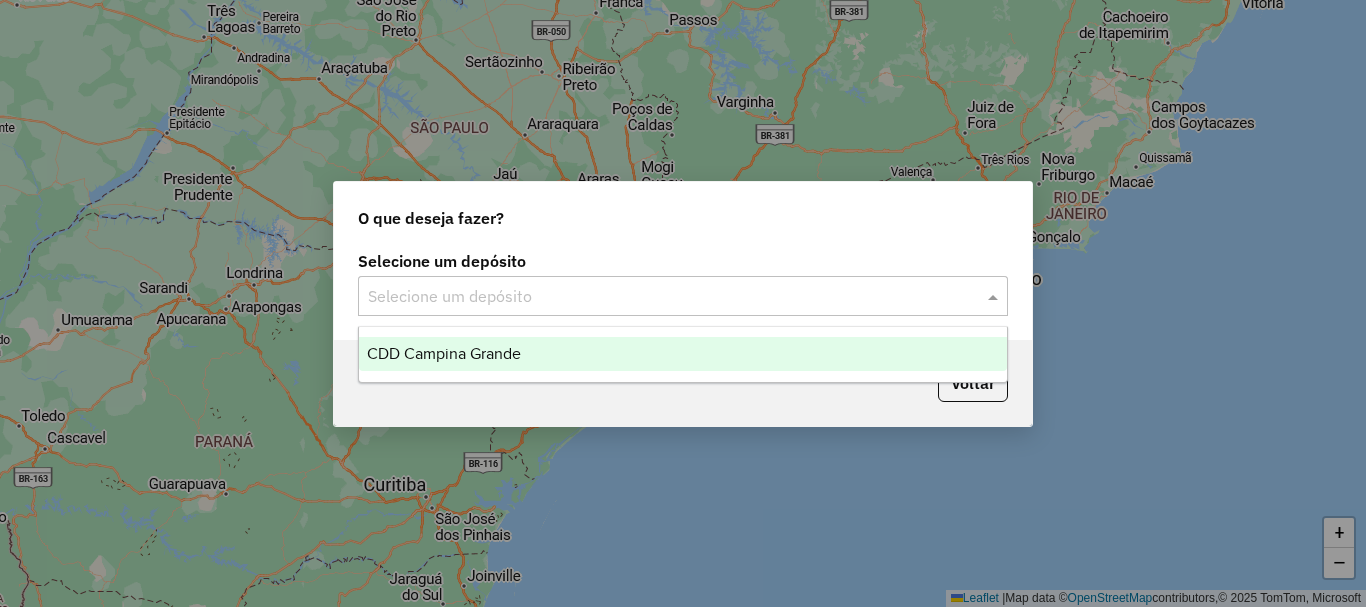 click 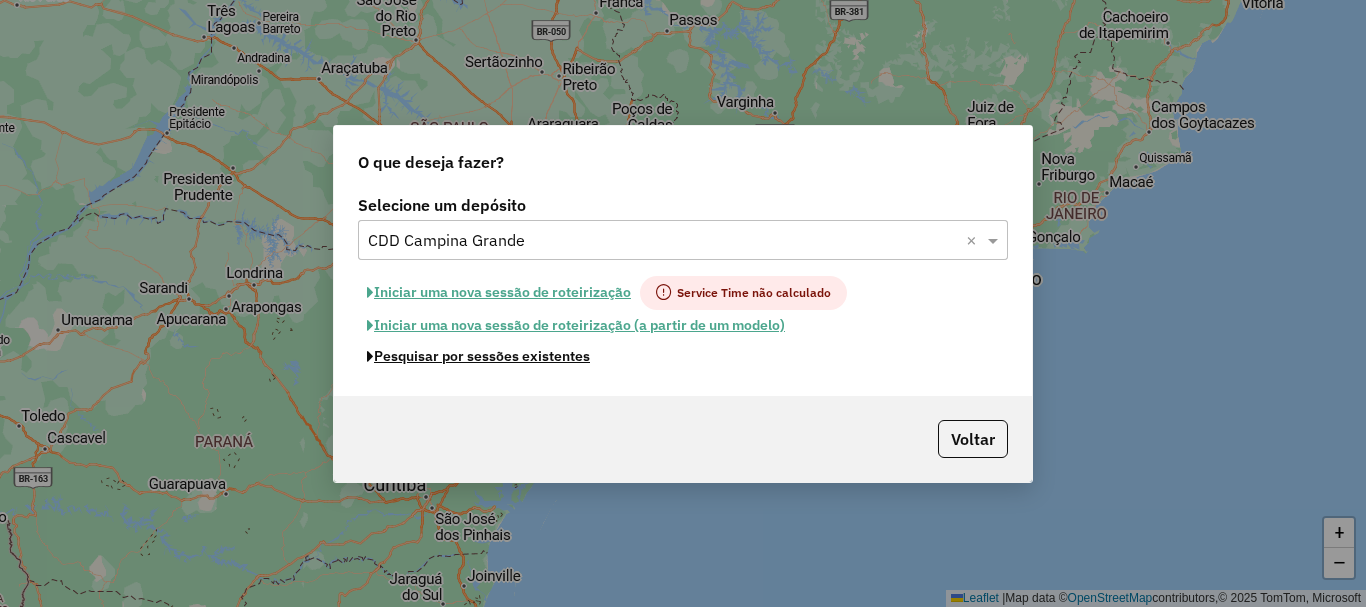 click on "Pesquisar por sessões existentes" 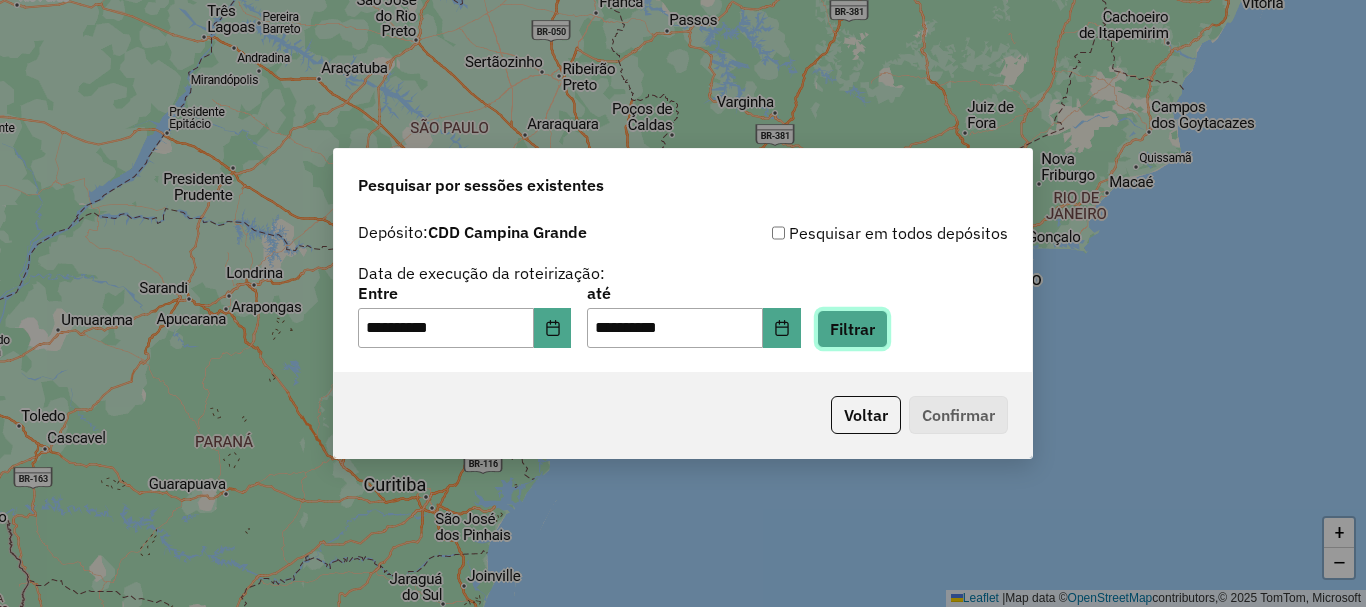 click on "Filtrar" 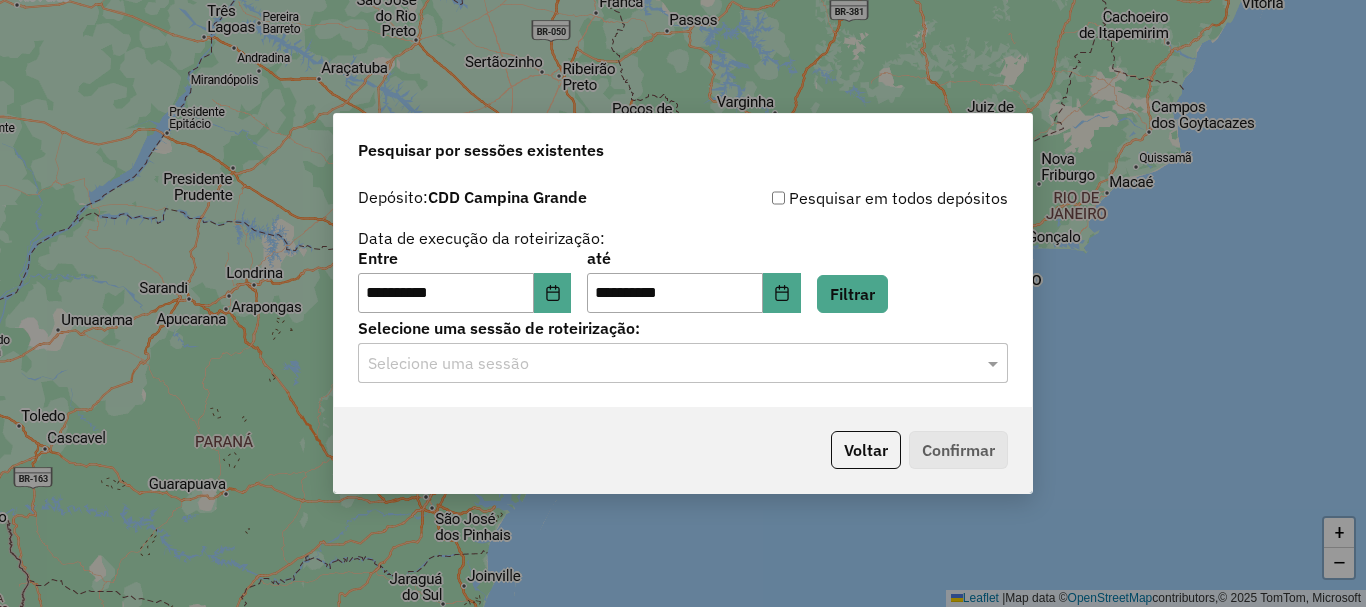 drag, startPoint x: 830, startPoint y: 345, endPoint x: 822, endPoint y: 355, distance: 12.806249 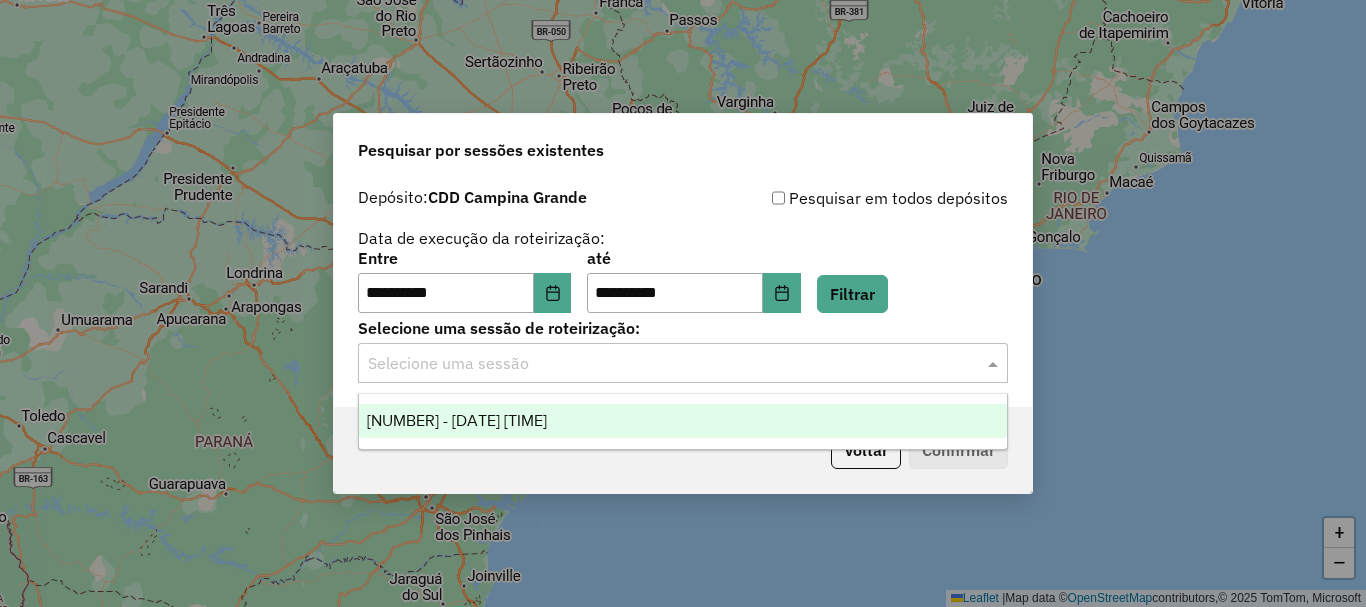 click on "1188763 - 12/07/2025 18:24" at bounding box center (457, 420) 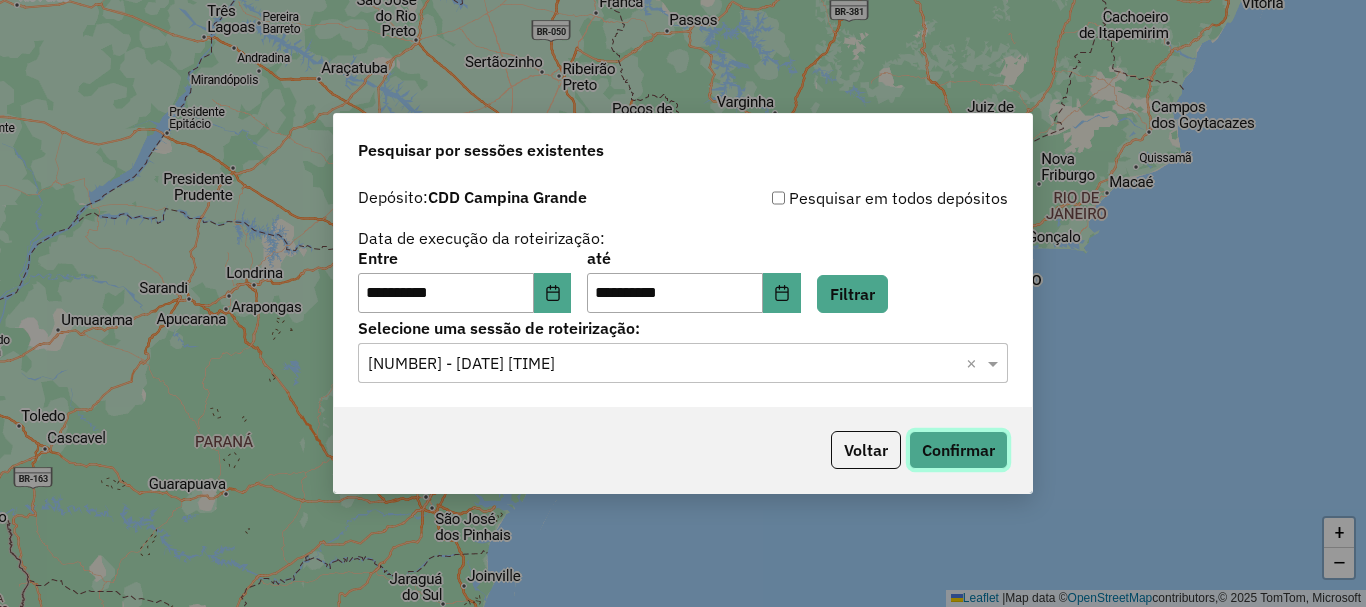 click on "Confirmar" 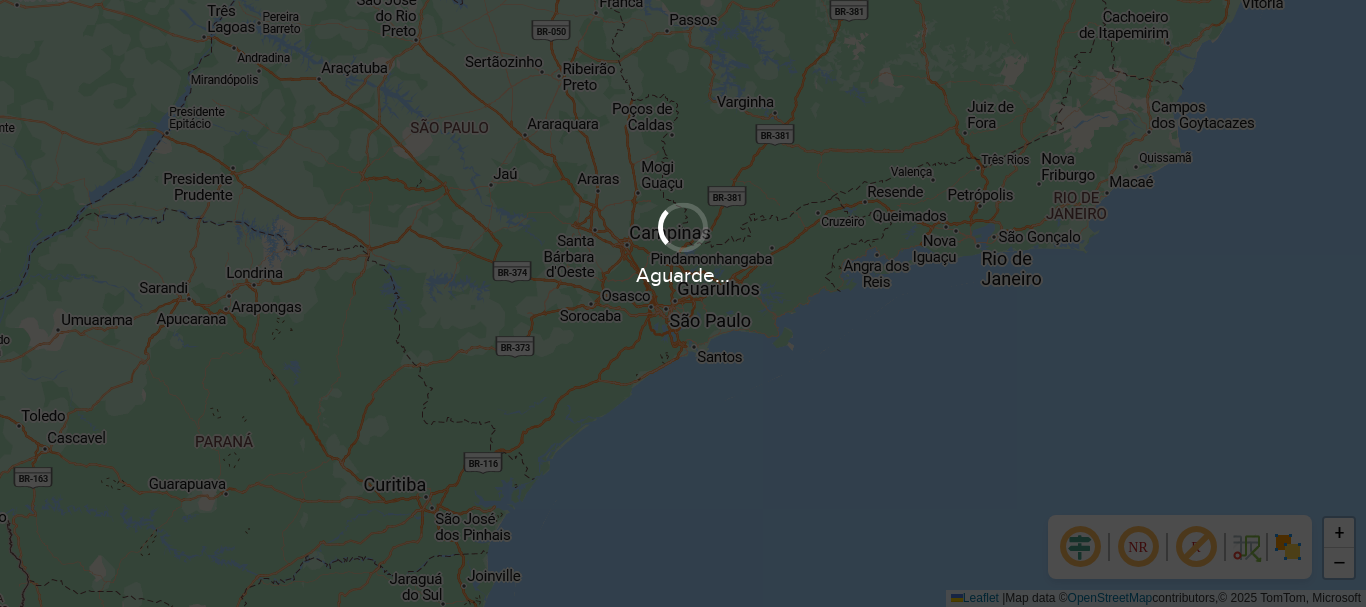 scroll, scrollTop: 0, scrollLeft: 0, axis: both 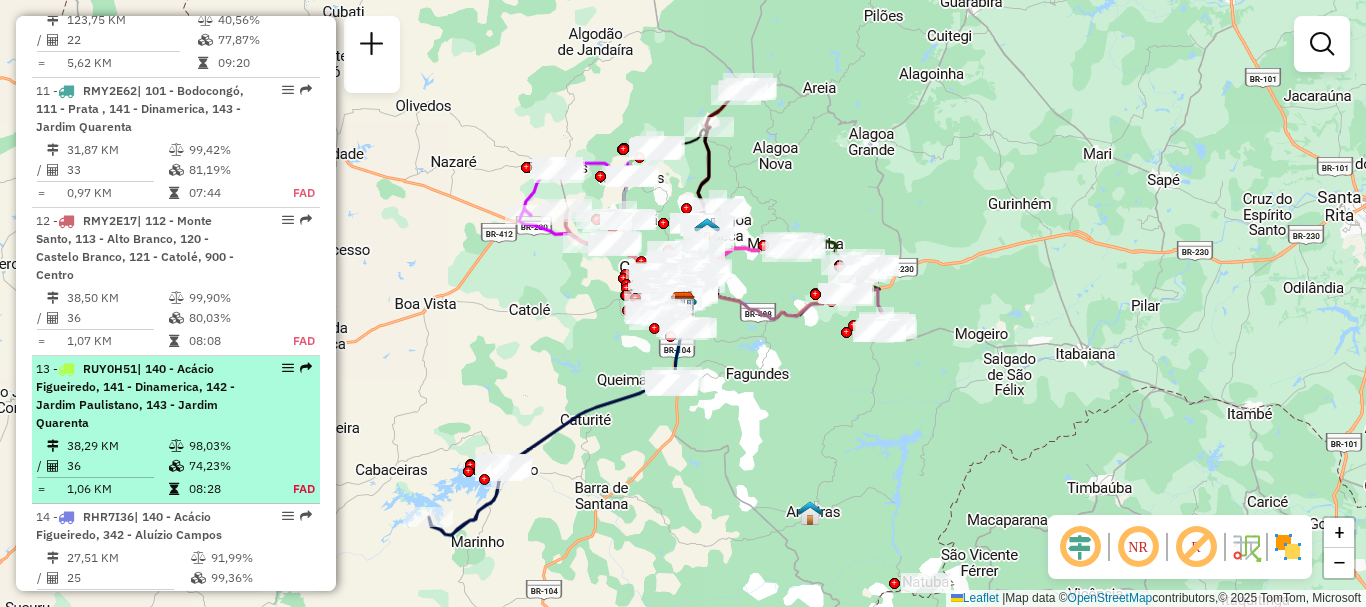 click at bounding box center (288, 368) 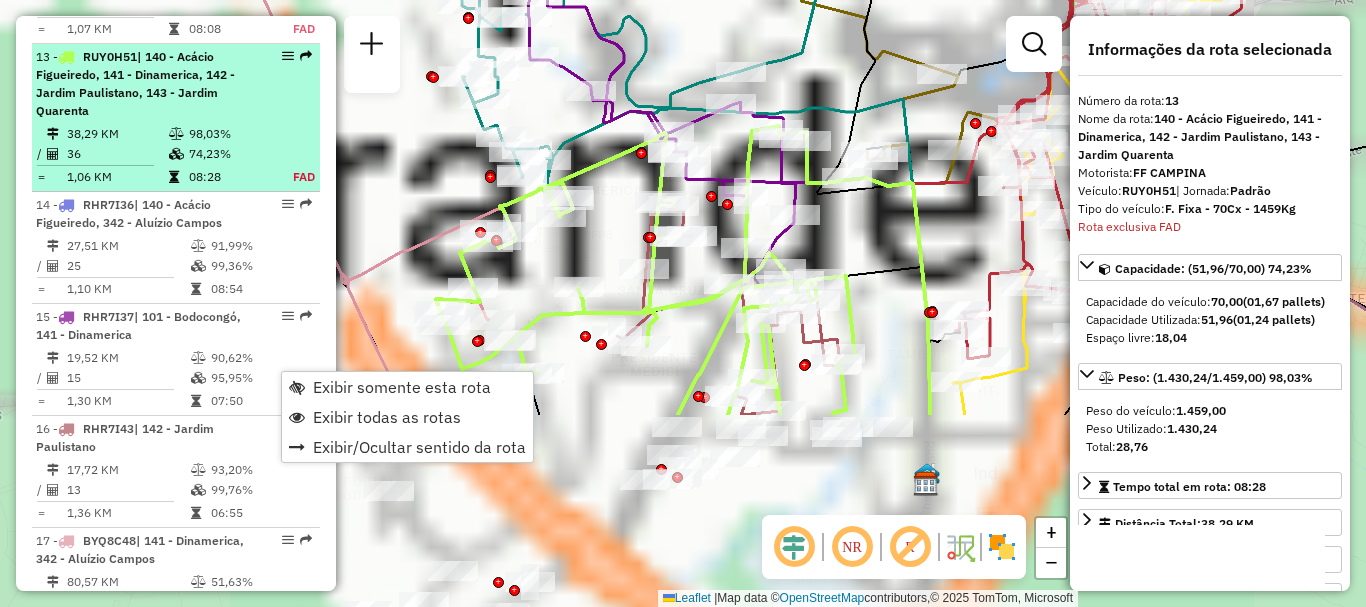 scroll, scrollTop: 2132, scrollLeft: 0, axis: vertical 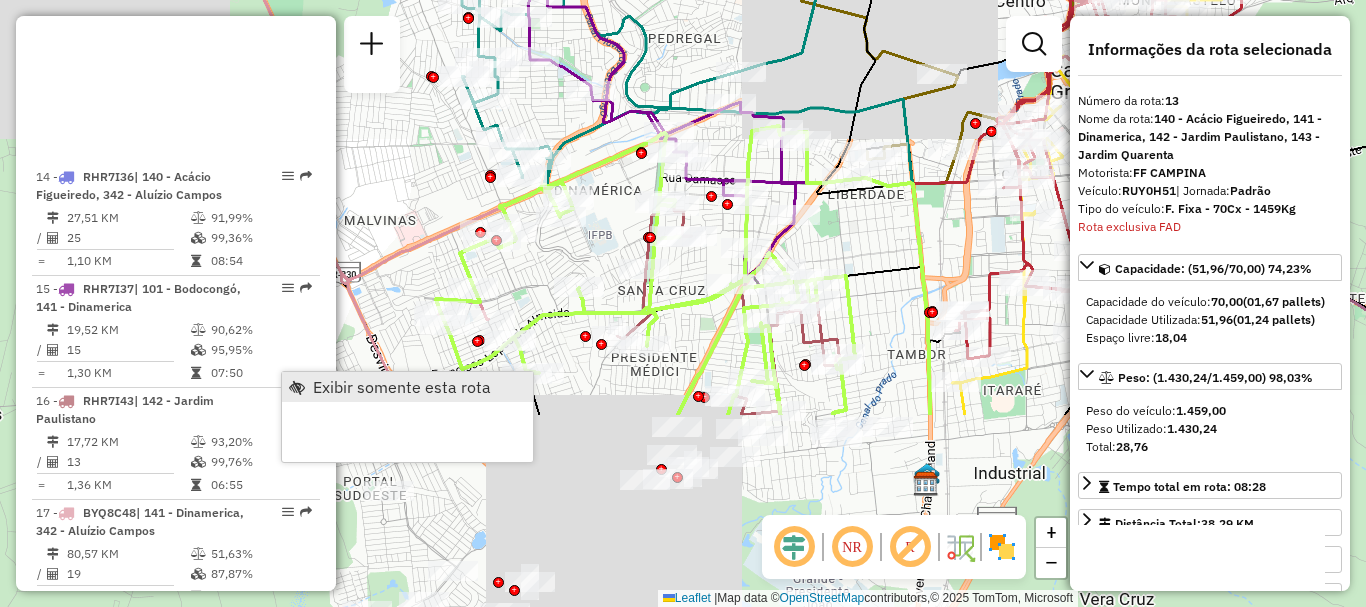 click on "Exibir somente esta rota" at bounding box center [402, 387] 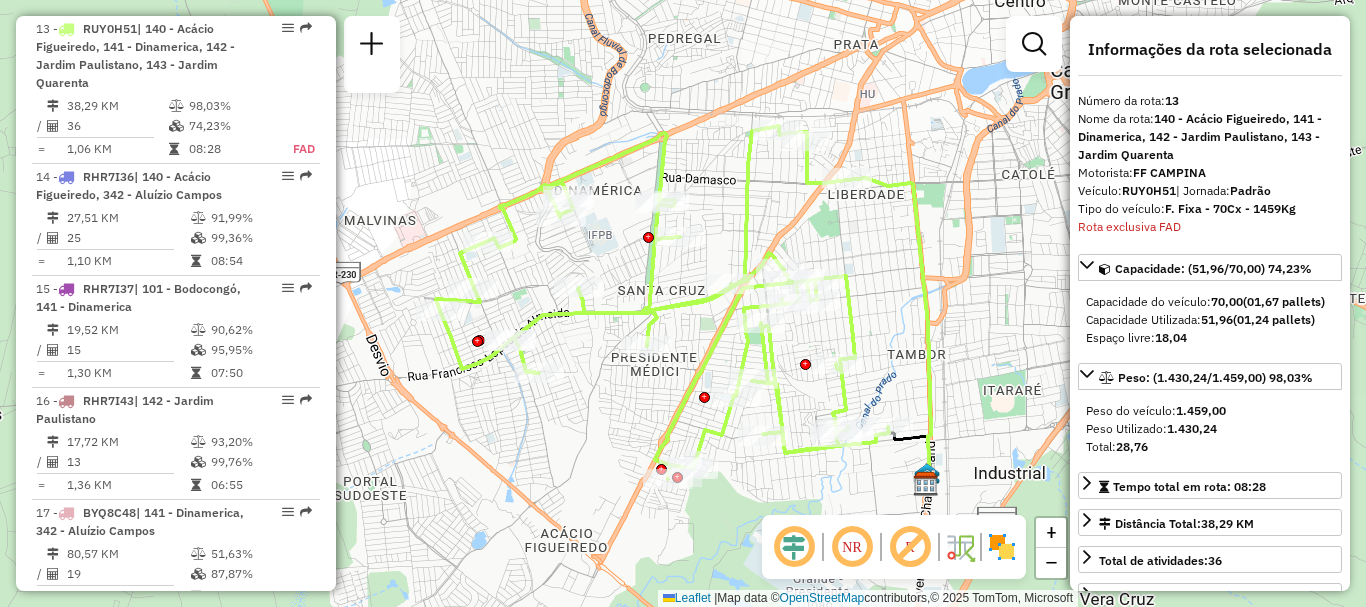 click 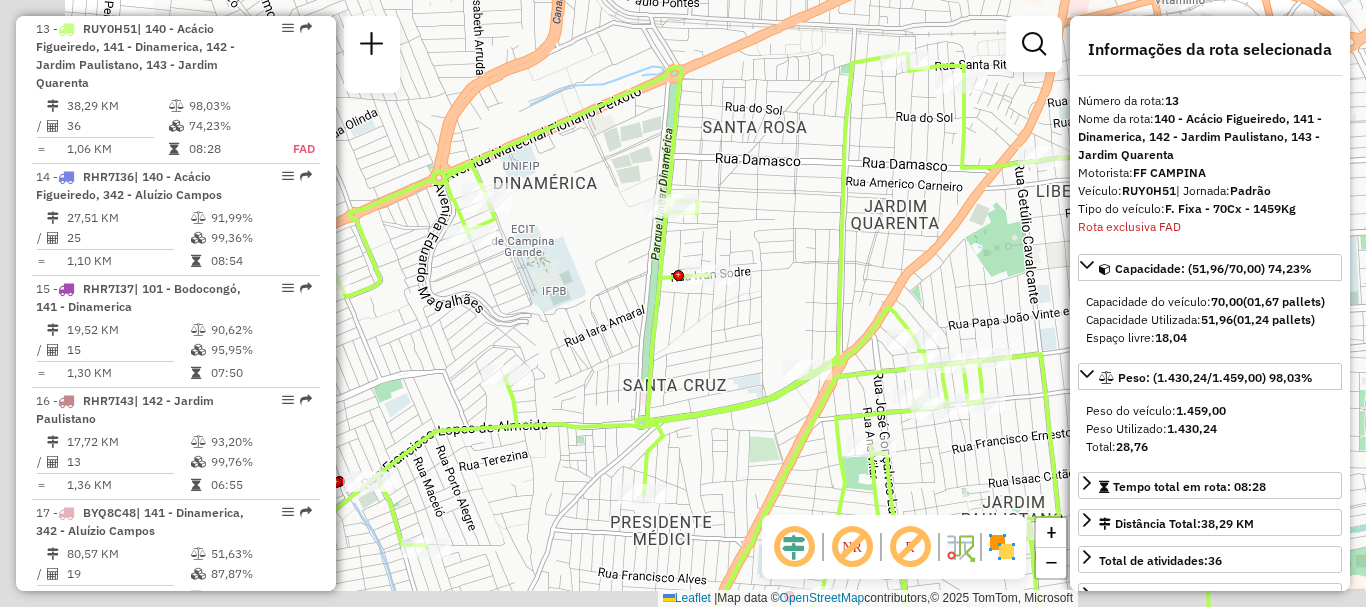 drag, startPoint x: 703, startPoint y: 258, endPoint x: 841, endPoint y: 209, distance: 146.44112 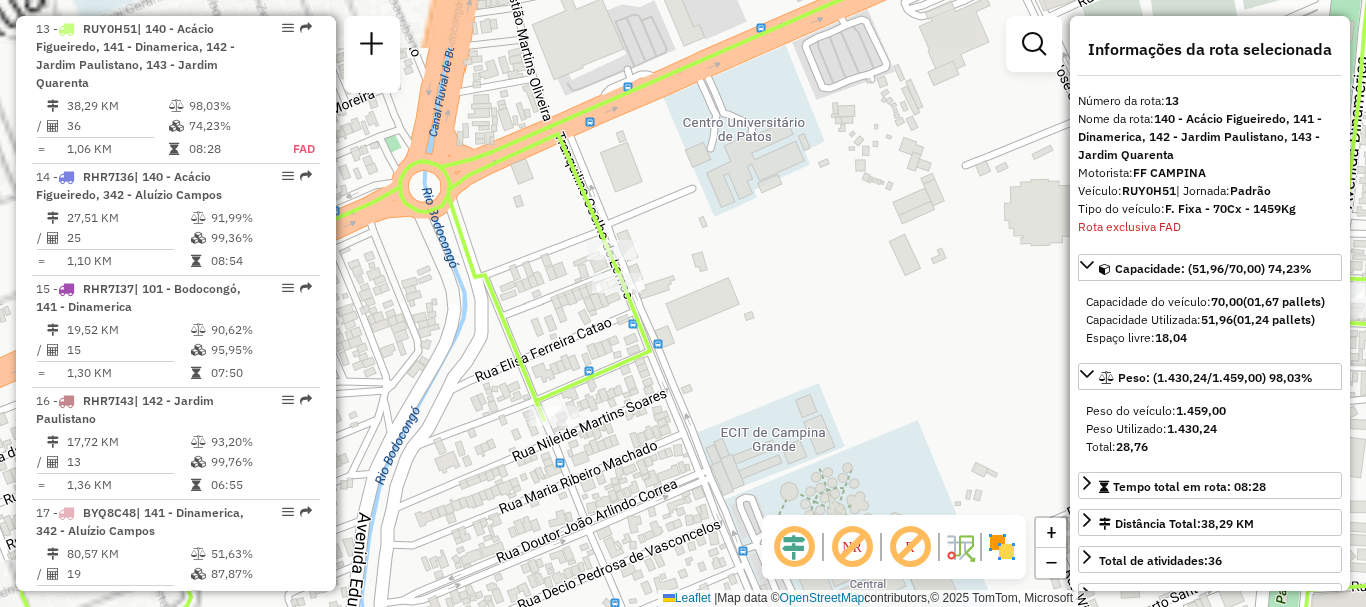 drag, startPoint x: 496, startPoint y: 204, endPoint x: 693, endPoint y: 183, distance: 198.11613 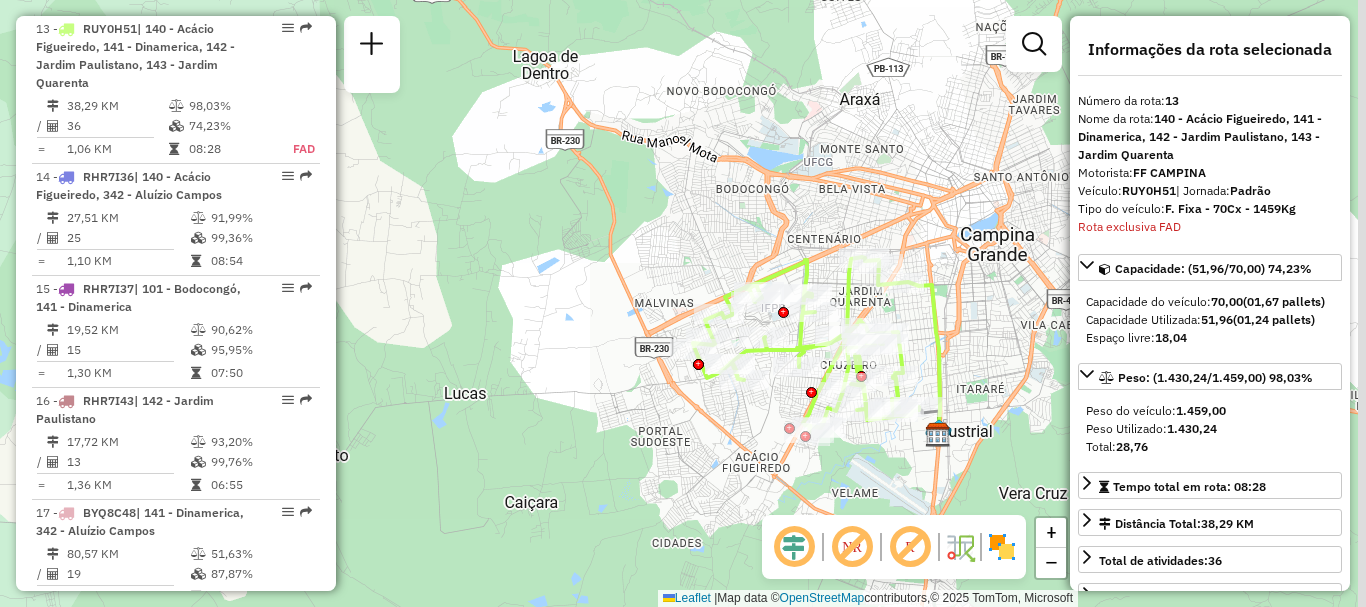 drag, startPoint x: 925, startPoint y: 209, endPoint x: 786, endPoint y: 199, distance: 139.35925 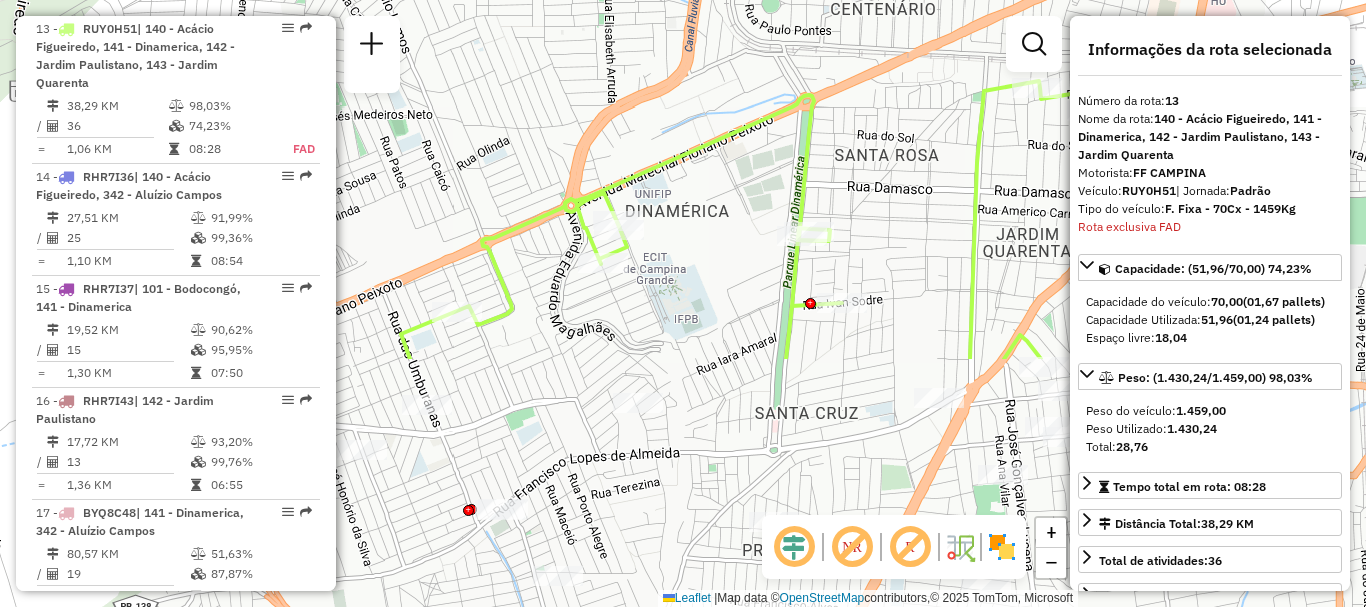 drag, startPoint x: 724, startPoint y: 275, endPoint x: 719, endPoint y: -33, distance: 308.0406 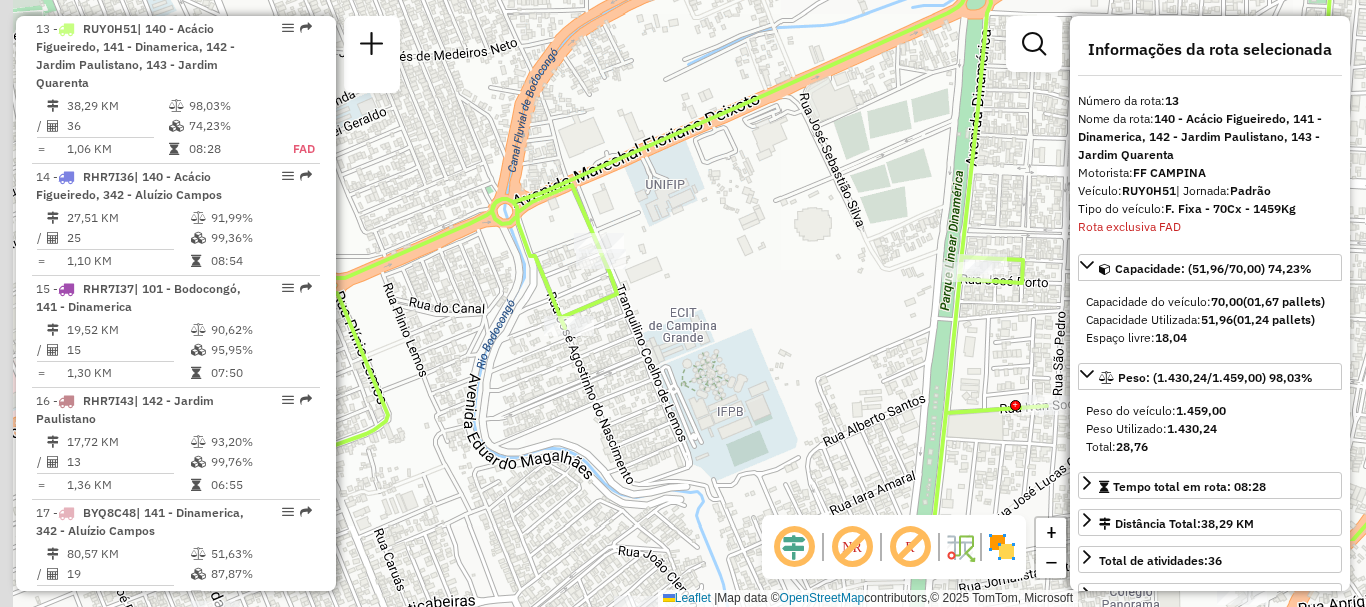 drag, startPoint x: 570, startPoint y: 167, endPoint x: 632, endPoint y: 41, distance: 140.42792 